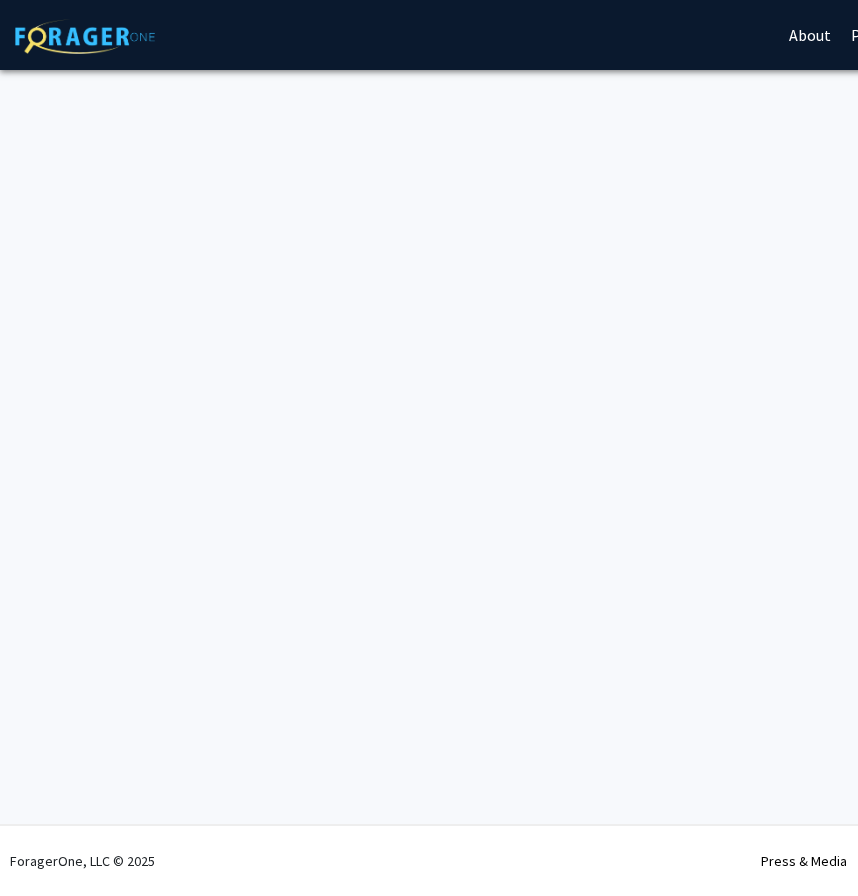 scroll, scrollTop: 0, scrollLeft: 0, axis: both 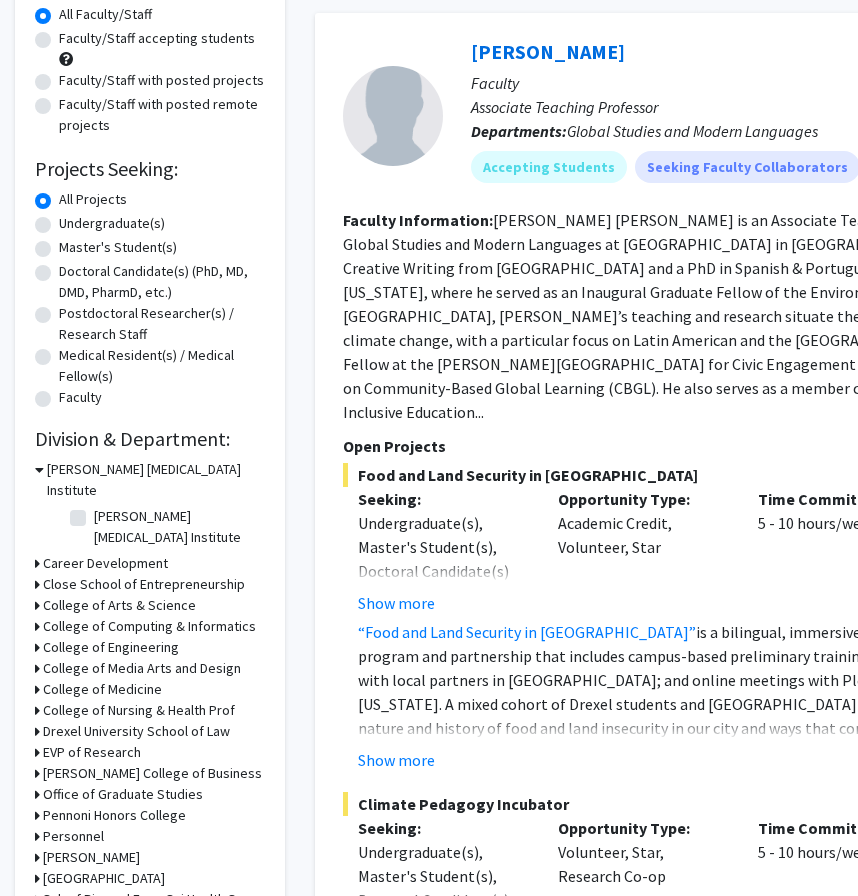click on "College of Nursing & Health Prof" at bounding box center [139, 710] 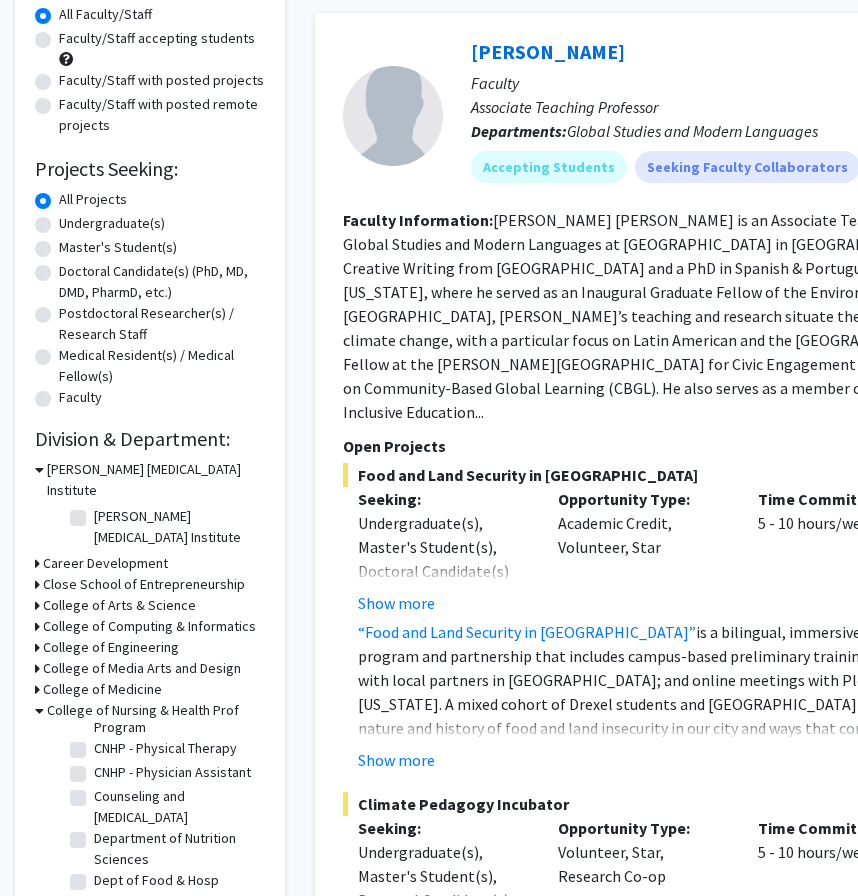 scroll, scrollTop: 256, scrollLeft: 0, axis: vertical 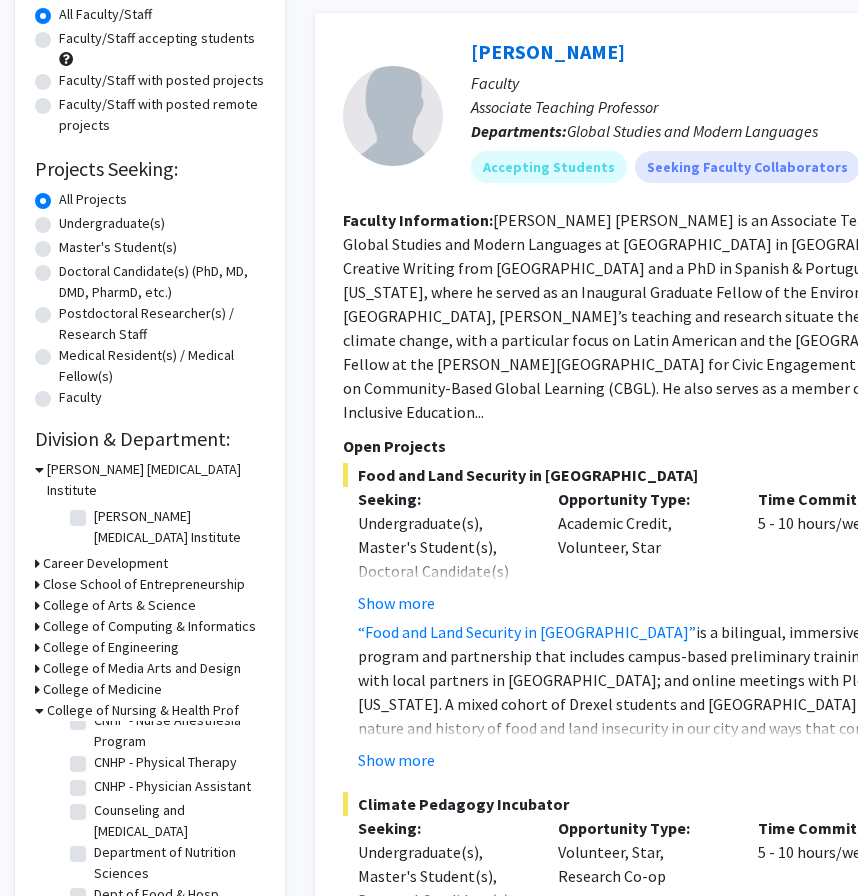 click on "CNHP - Physician Assistant" 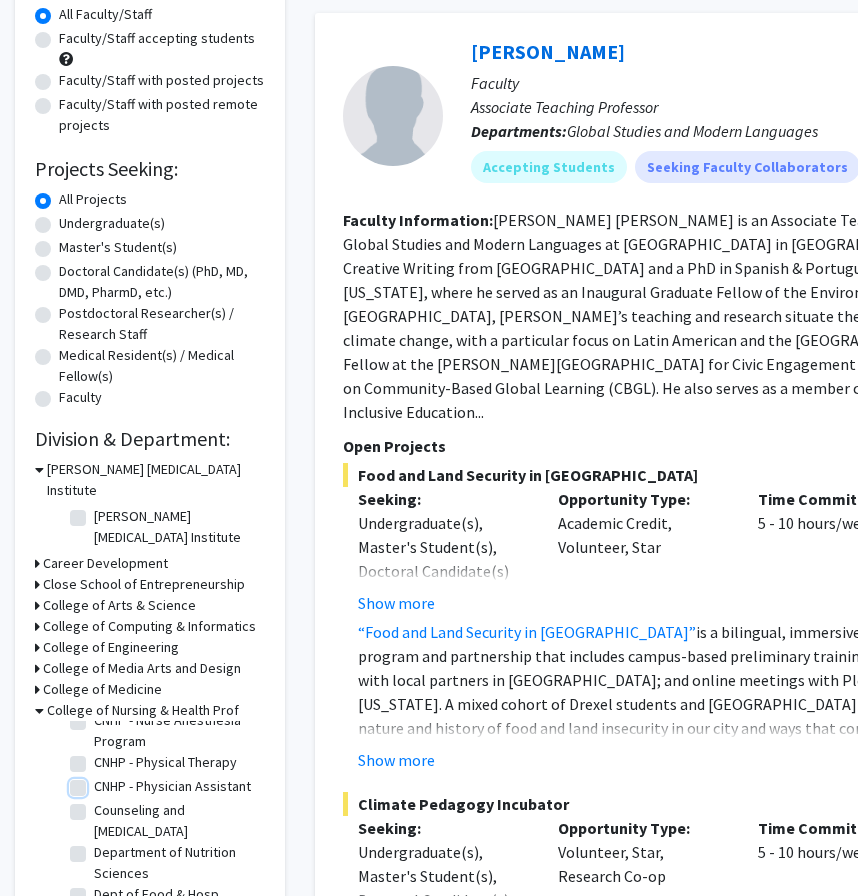 click on "CNHP - Physician Assistant" at bounding box center (100, 782) 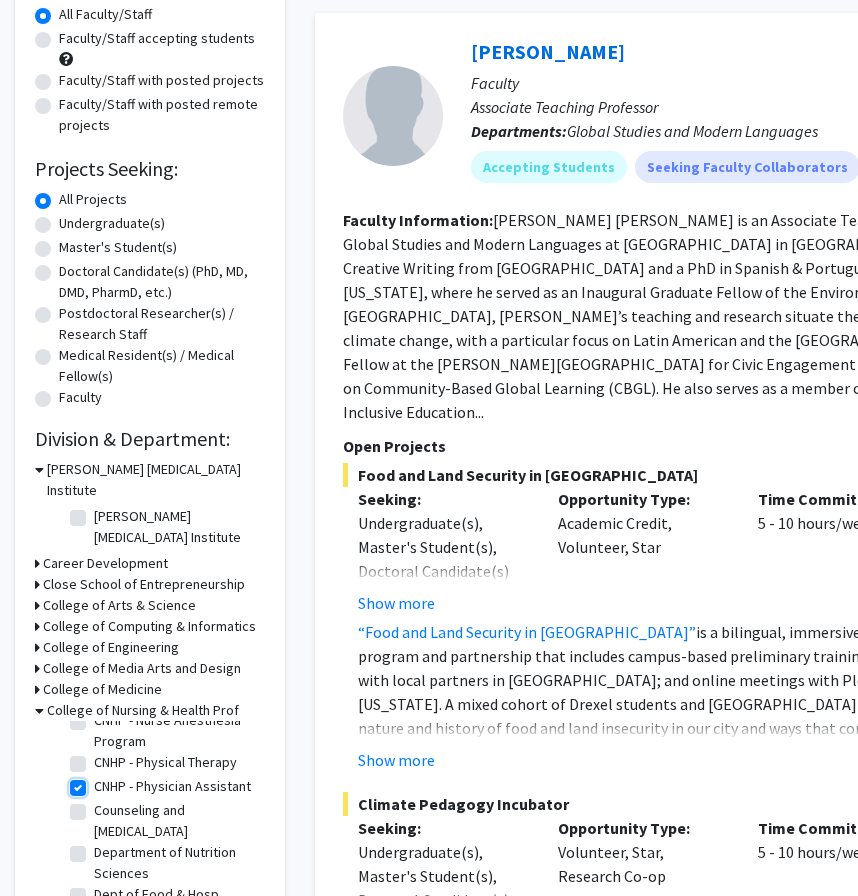checkbox on "true" 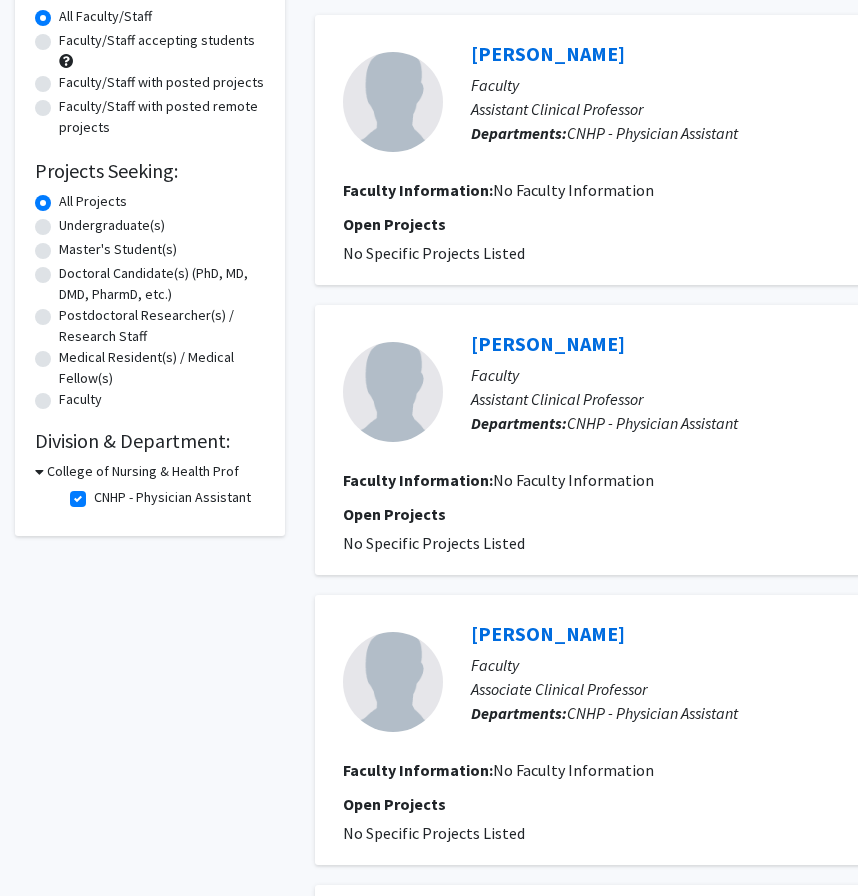 scroll, scrollTop: 0, scrollLeft: 0, axis: both 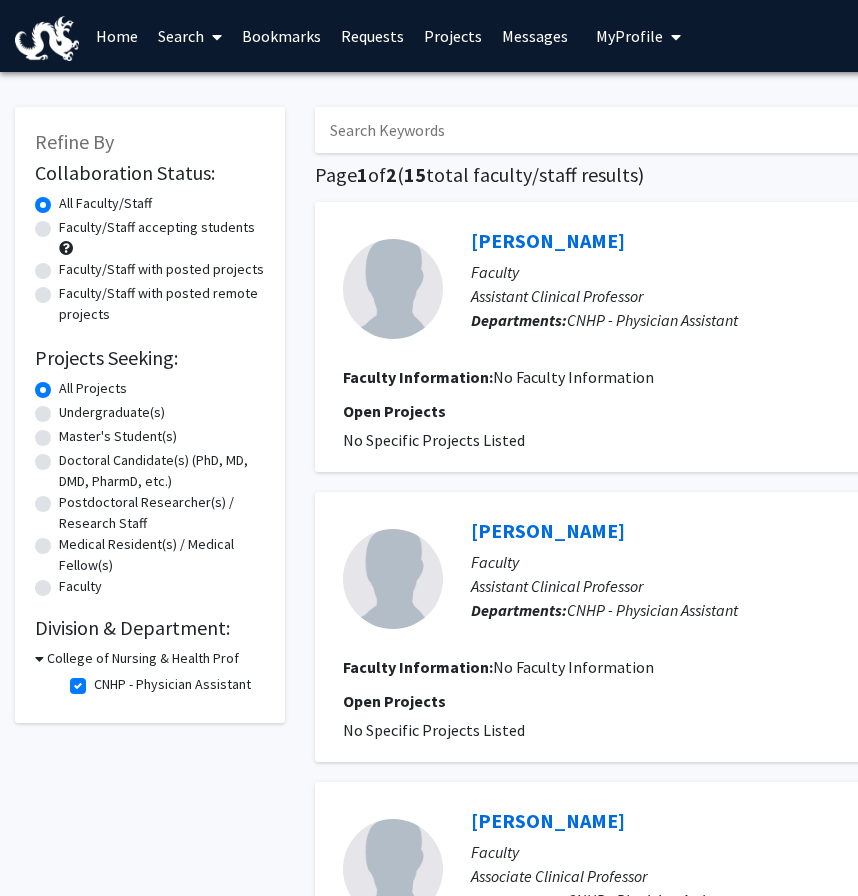 click on "CNHP - Physician Assistant" 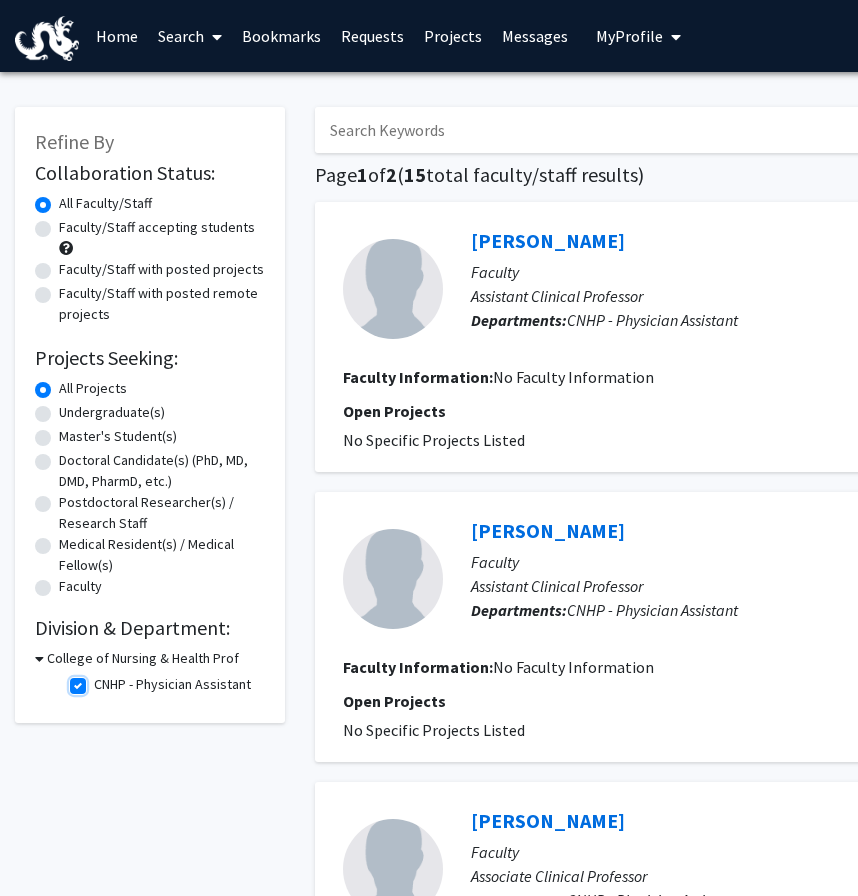 click on "CNHP - Physician Assistant" at bounding box center [100, 680] 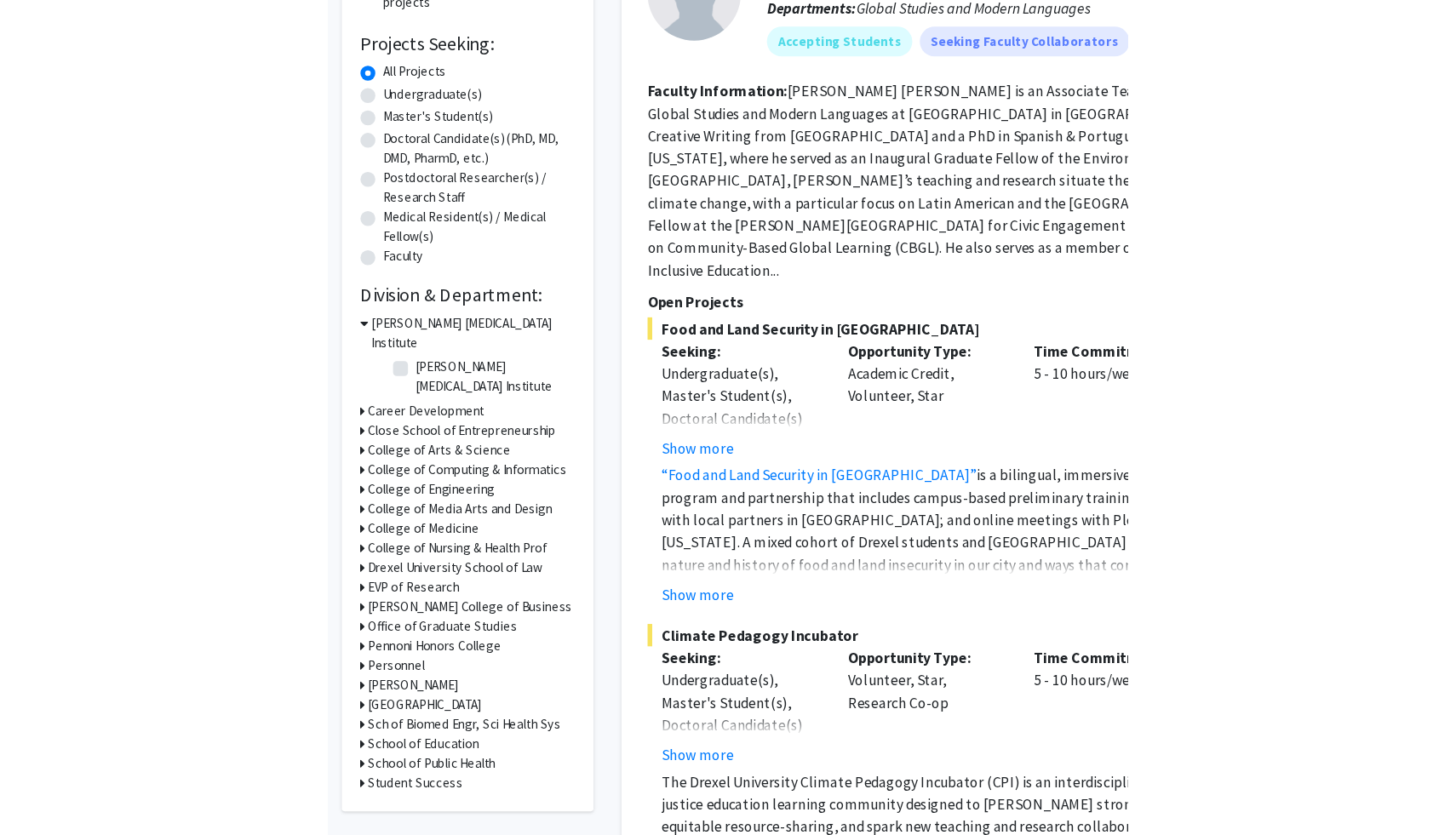 scroll, scrollTop: 269, scrollLeft: 0, axis: vertical 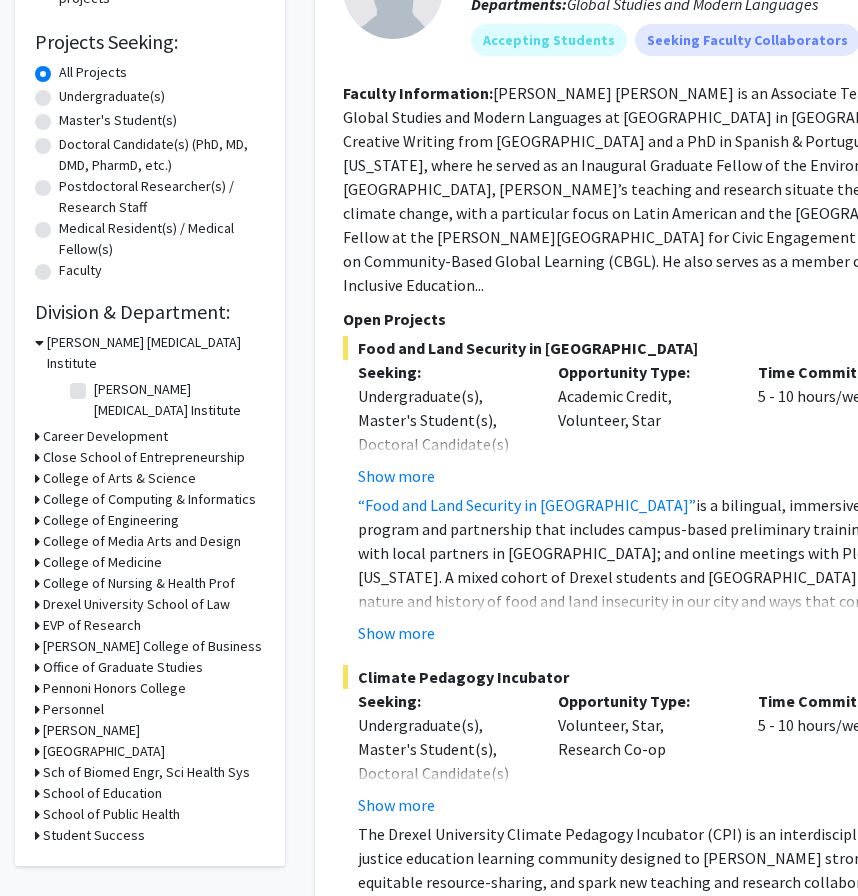 click on "College of Nursing & Health Prof" at bounding box center (139, 583) 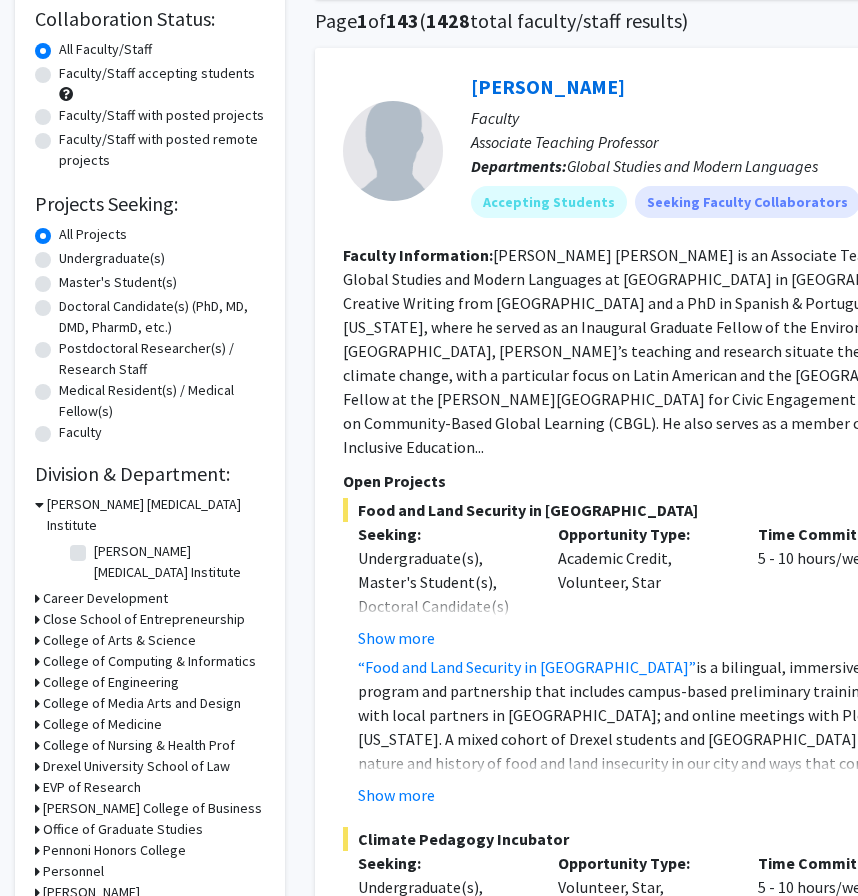 scroll, scrollTop: 276, scrollLeft: 0, axis: vertical 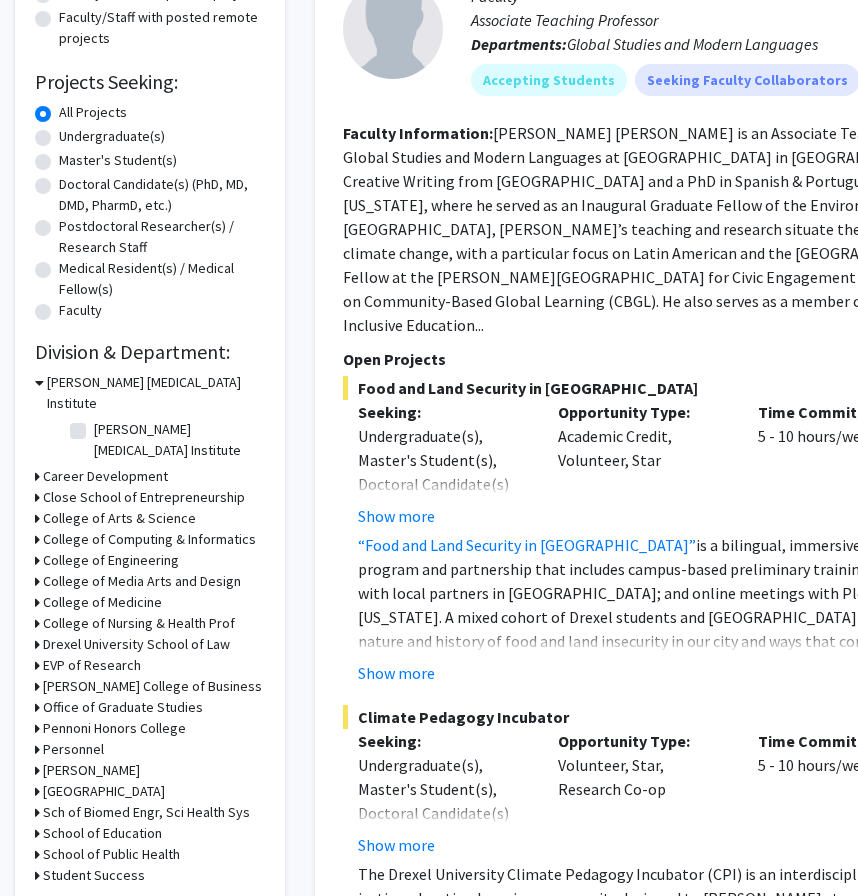 click on "College of Nursing & Health Prof" at bounding box center (139, 623) 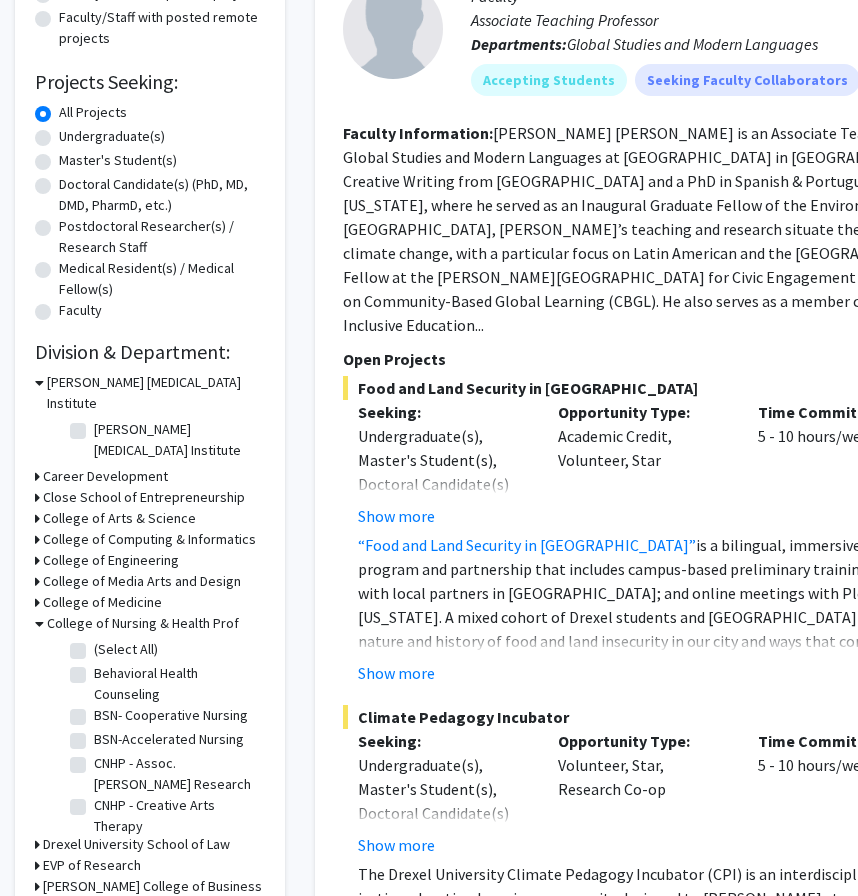 click on "(Select All)" 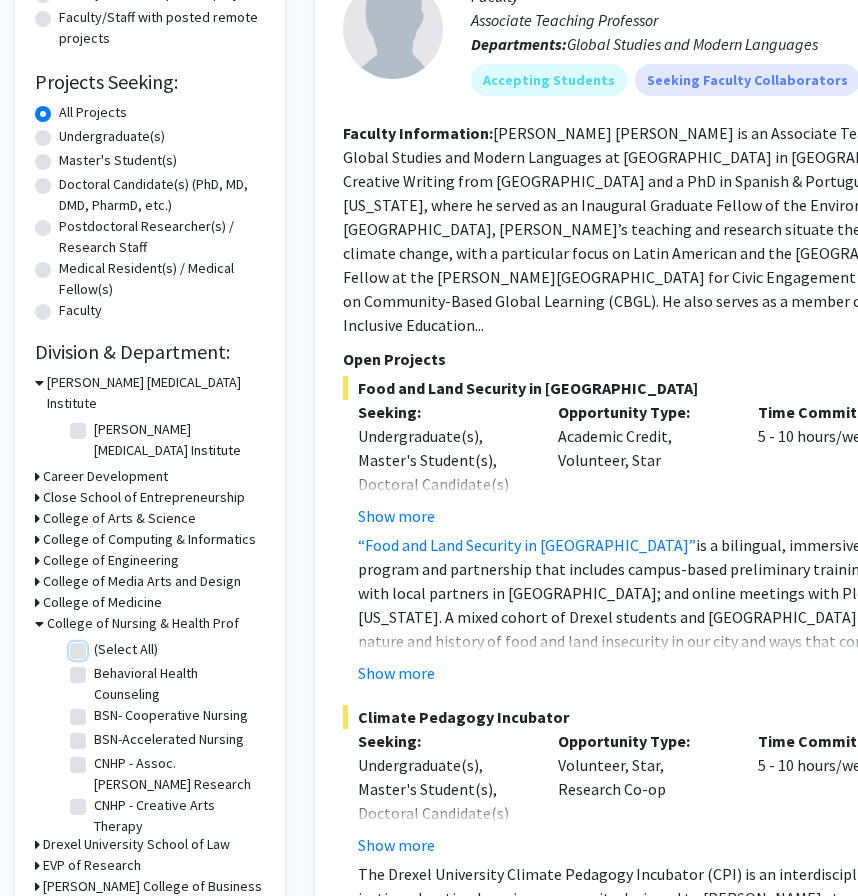 click on "(Select All)" at bounding box center [100, 645] 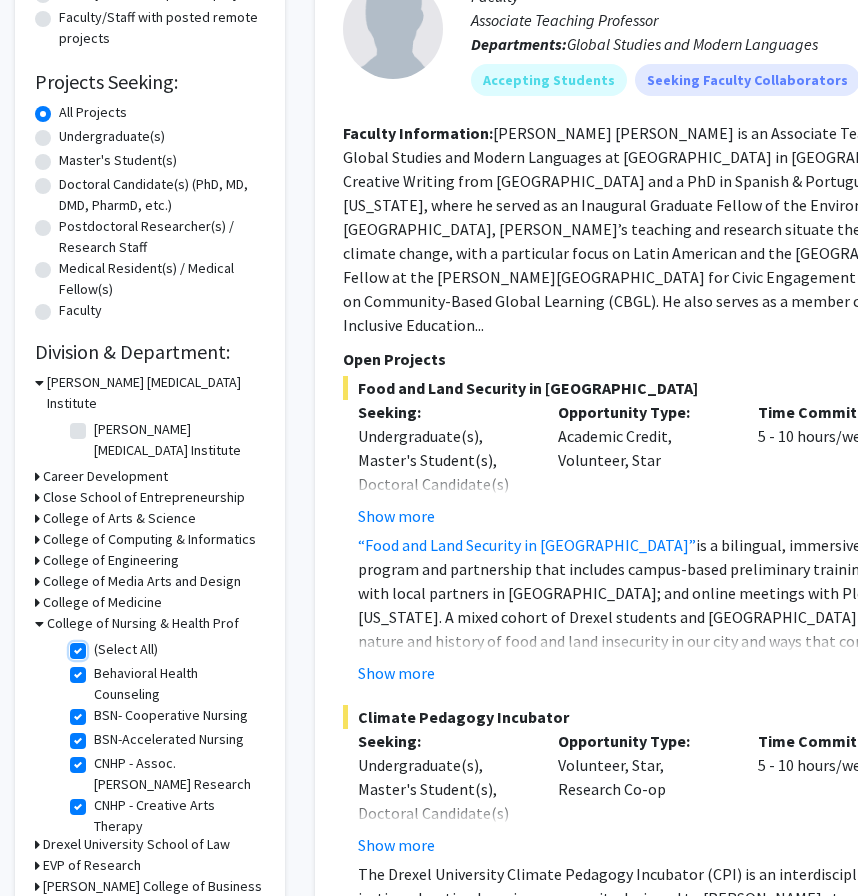 checkbox on "true" 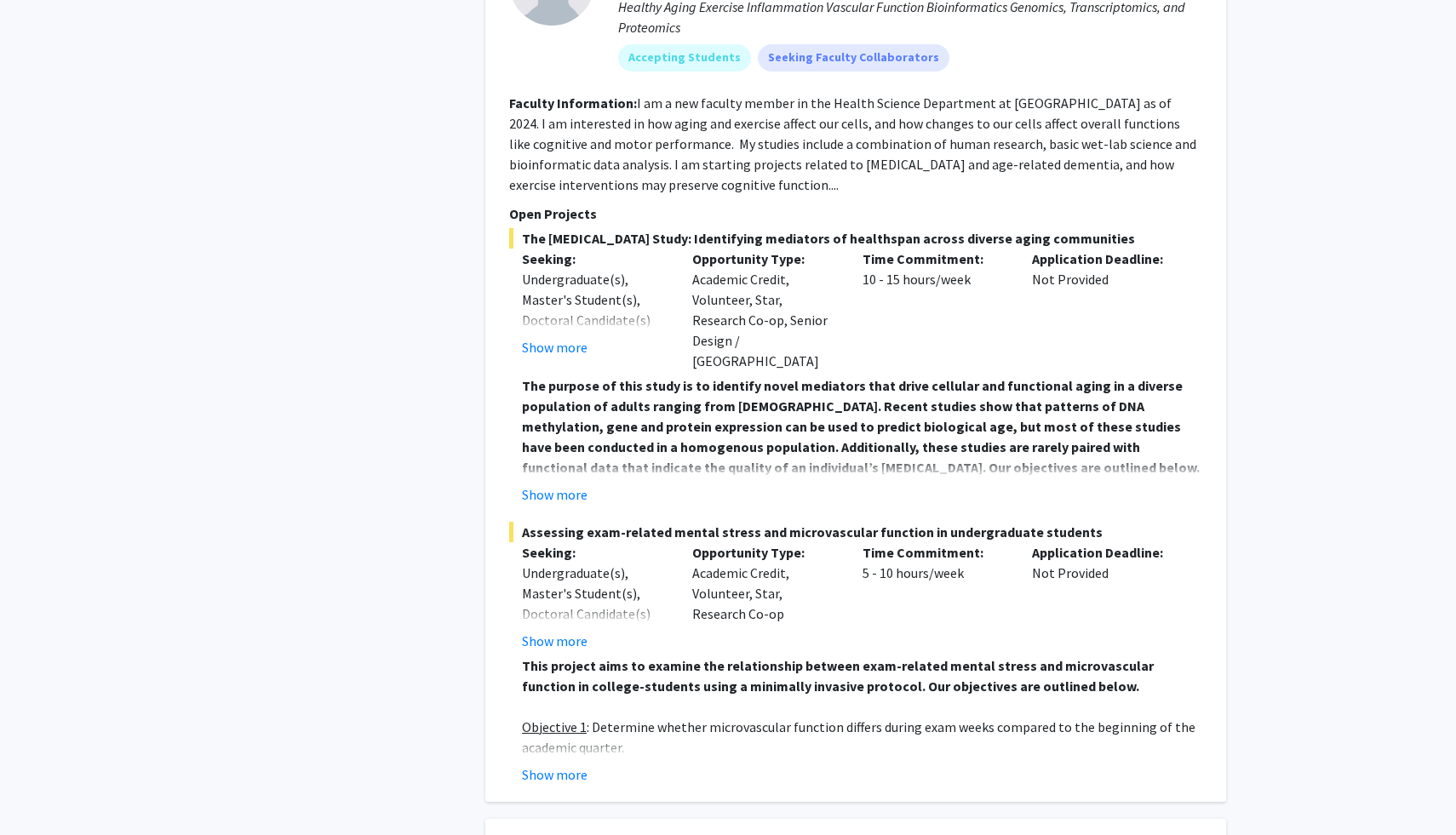 scroll, scrollTop: 3923, scrollLeft: 0, axis: vertical 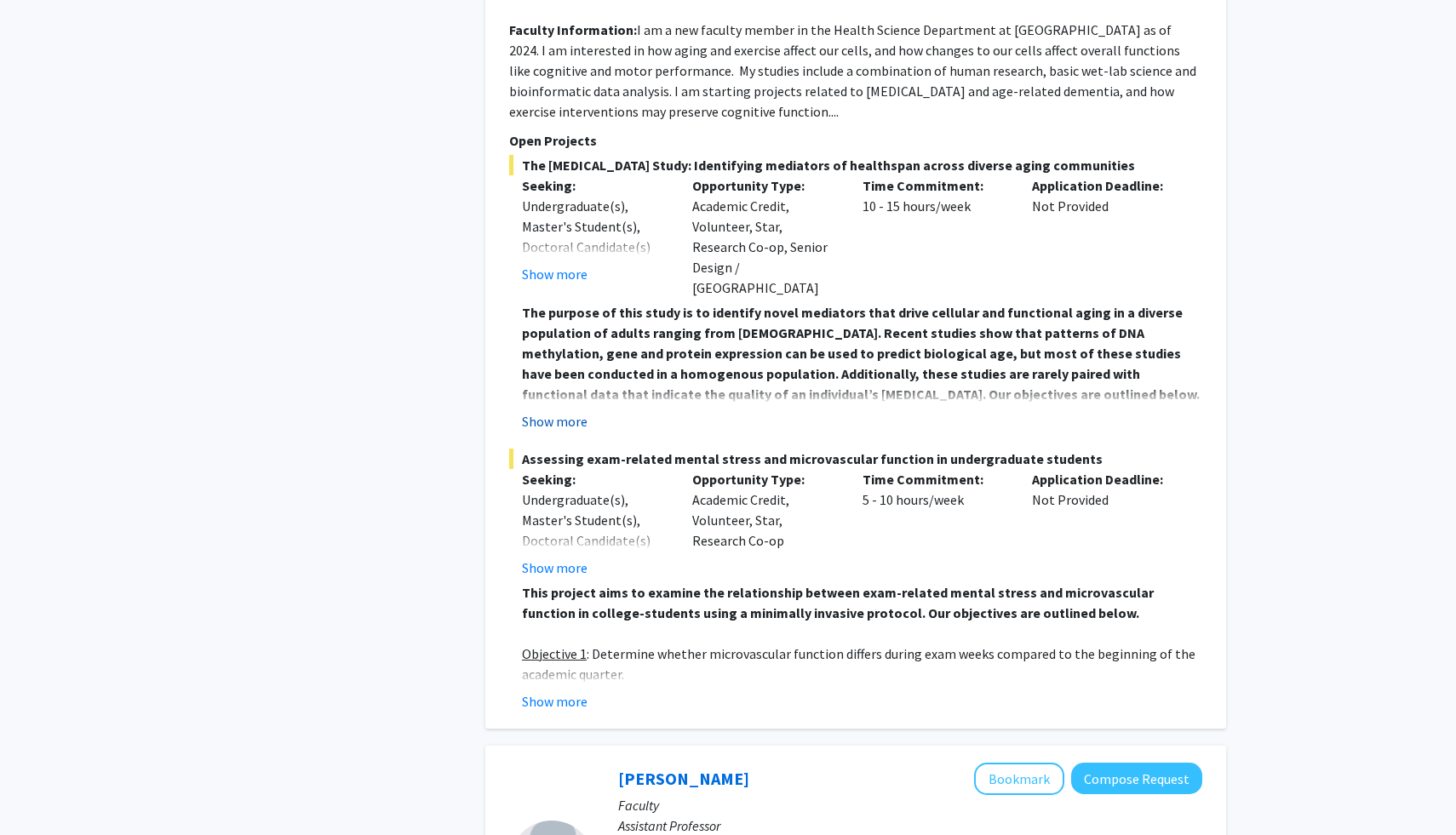 click on "Show more" 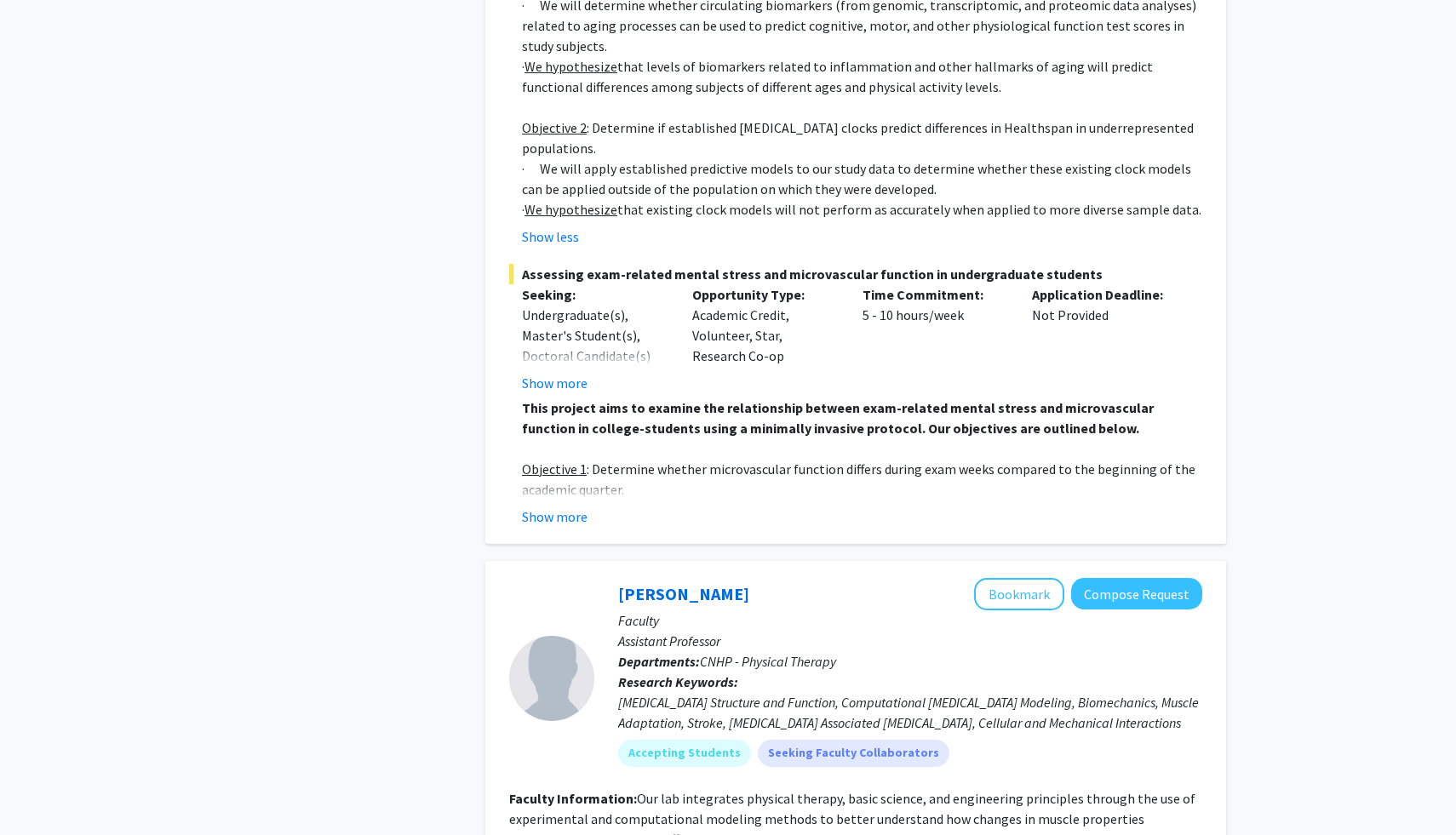 scroll, scrollTop: 4519, scrollLeft: 0, axis: vertical 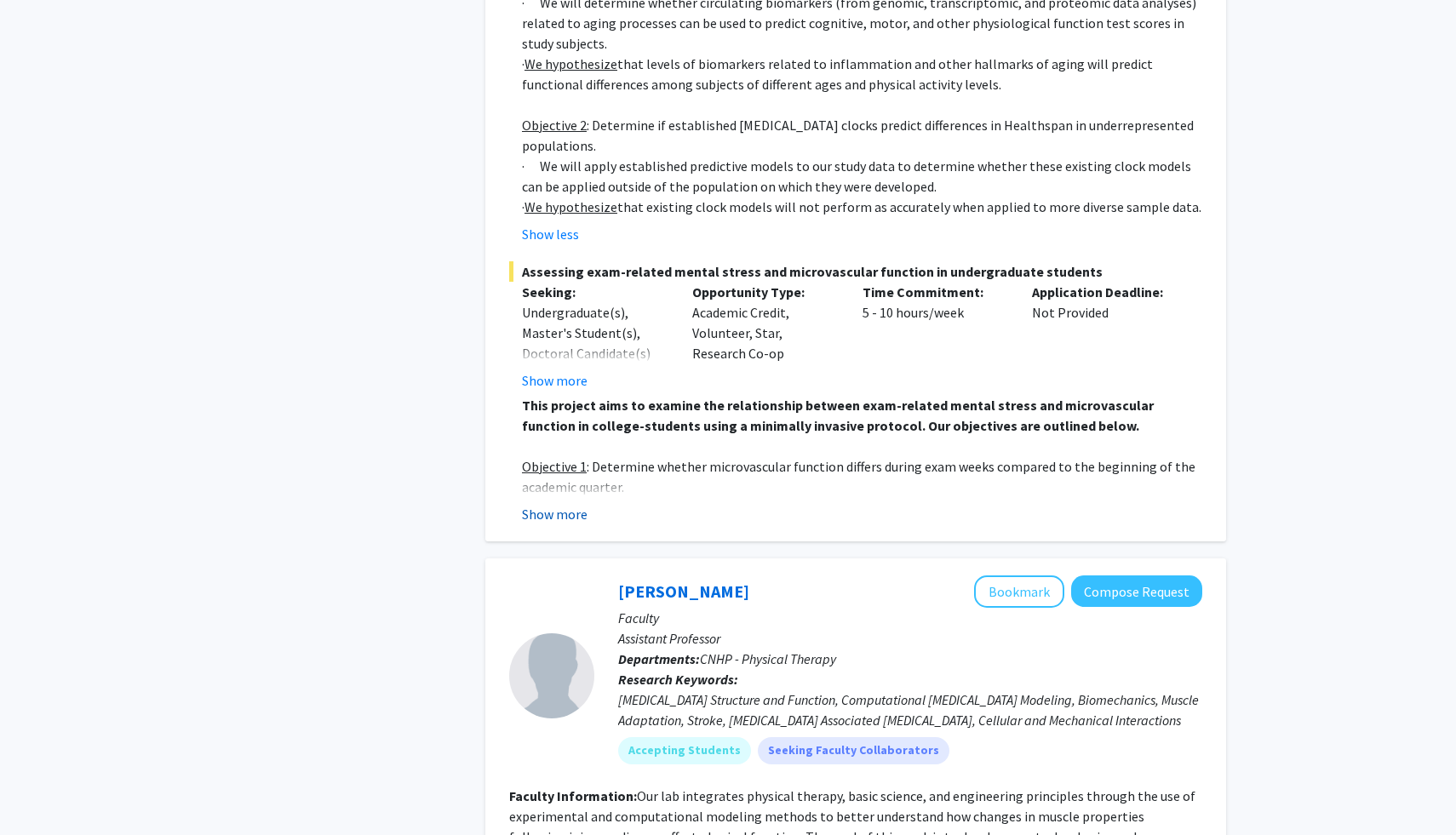 click on "Show more" 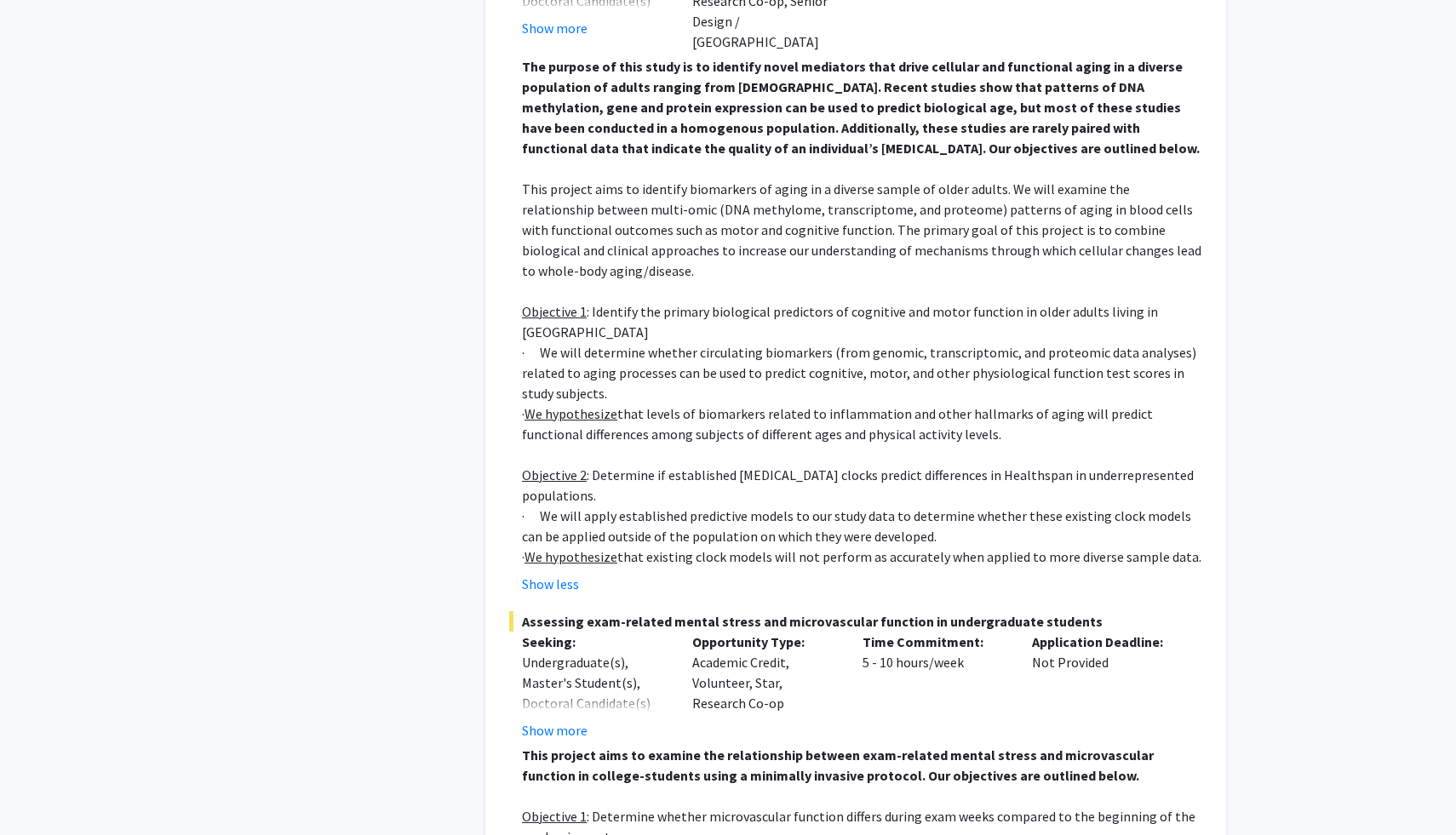 scroll, scrollTop: 4206, scrollLeft: 0, axis: vertical 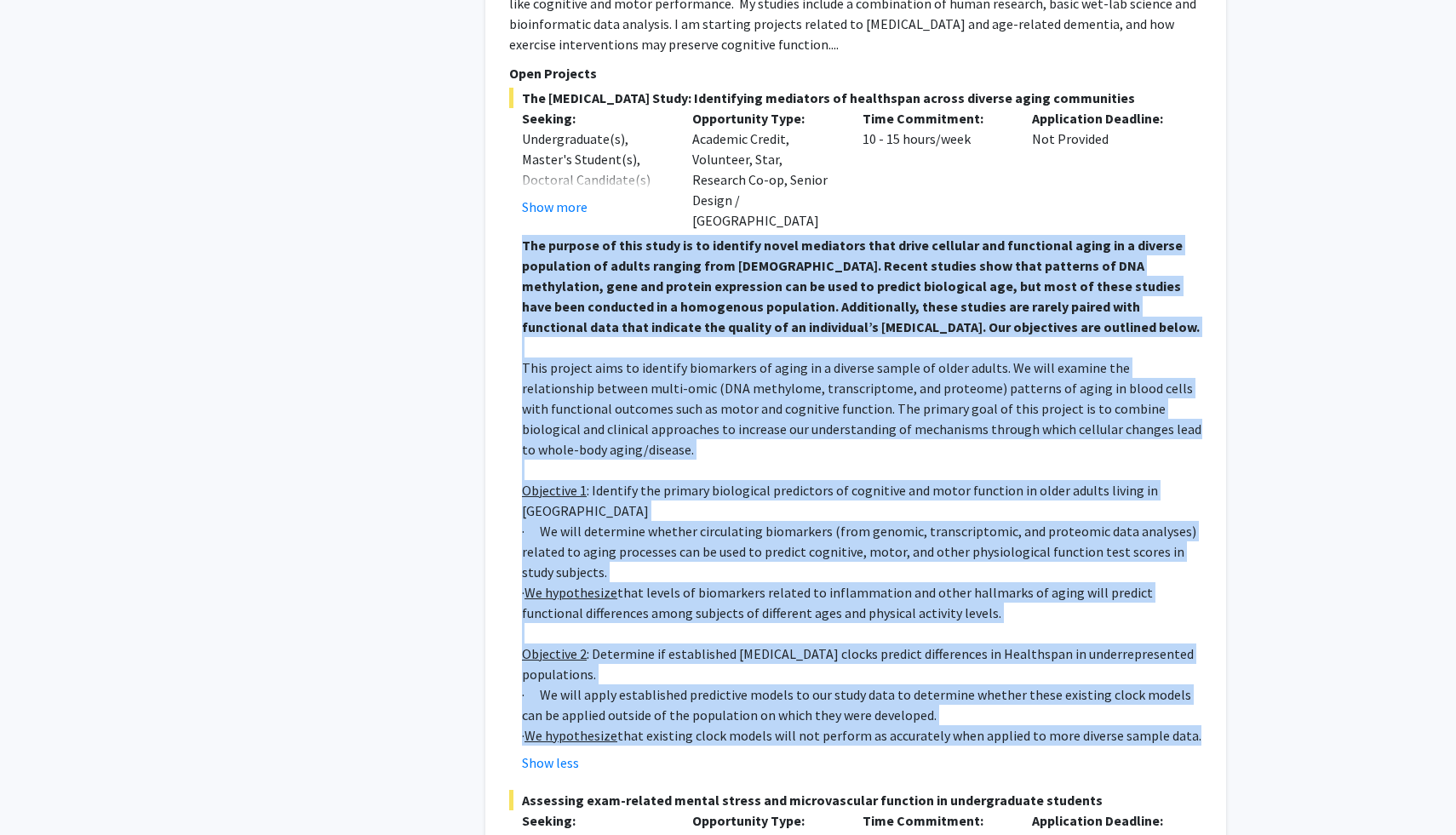 drag, startPoint x: 1198, startPoint y: 425, endPoint x: 510, endPoint y: 140, distance: 744.6939 